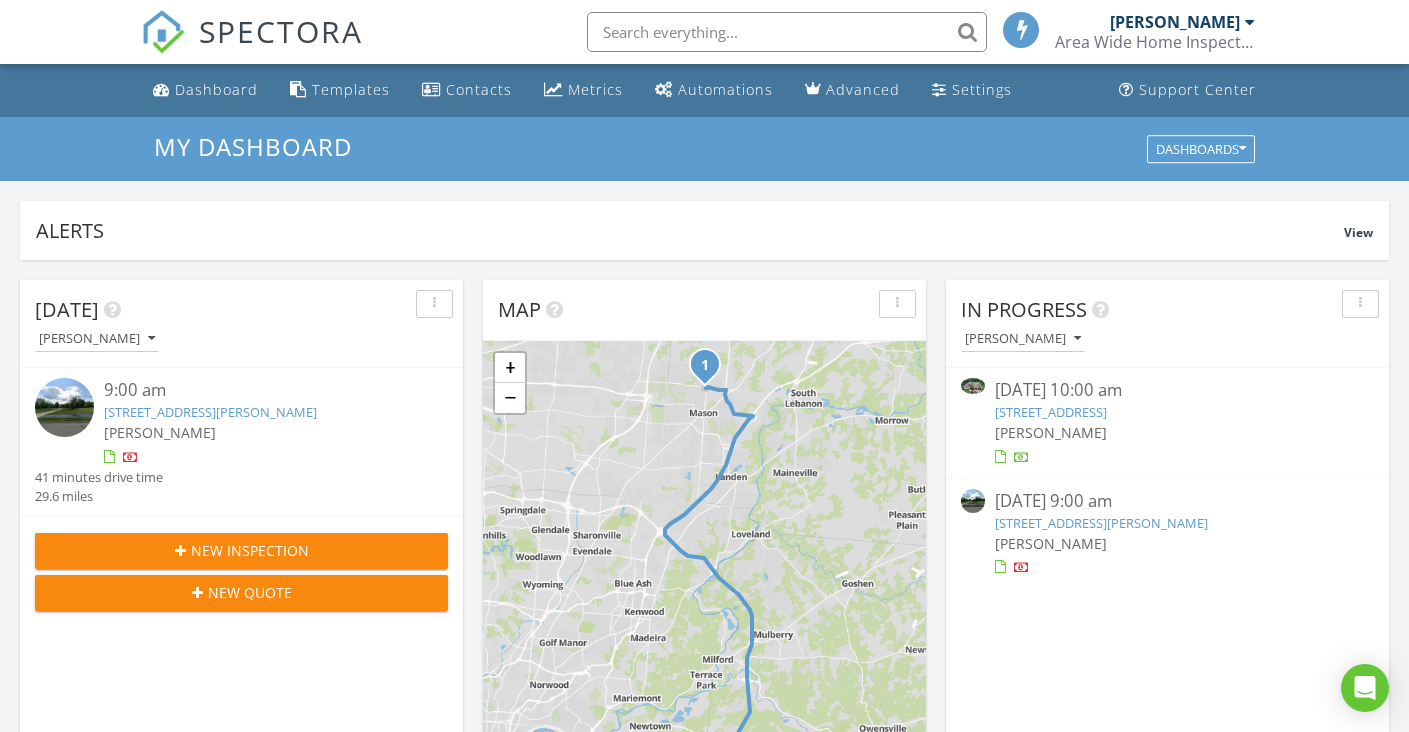 scroll, scrollTop: 0, scrollLeft: 0, axis: both 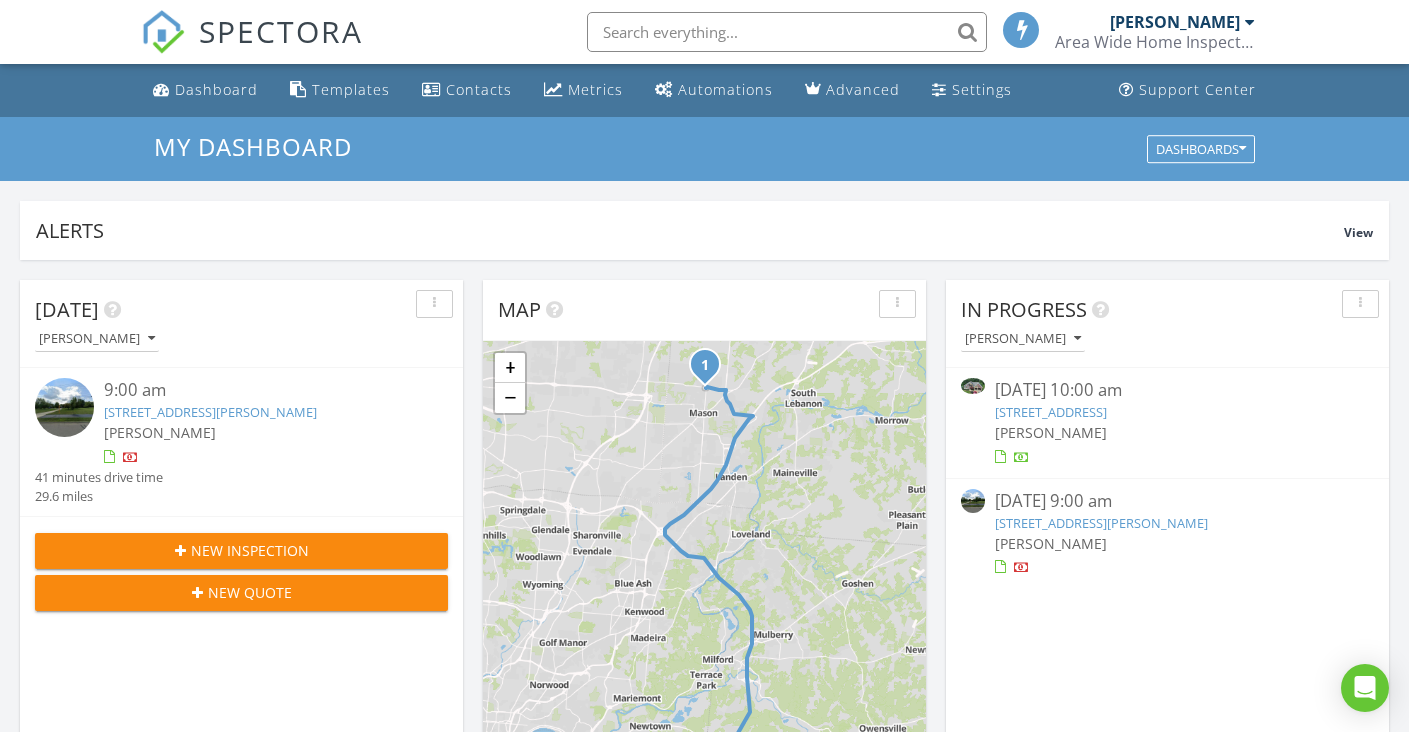 click on "5065 Bethany Rd, Mason, OH 45040" at bounding box center [1101, 523] 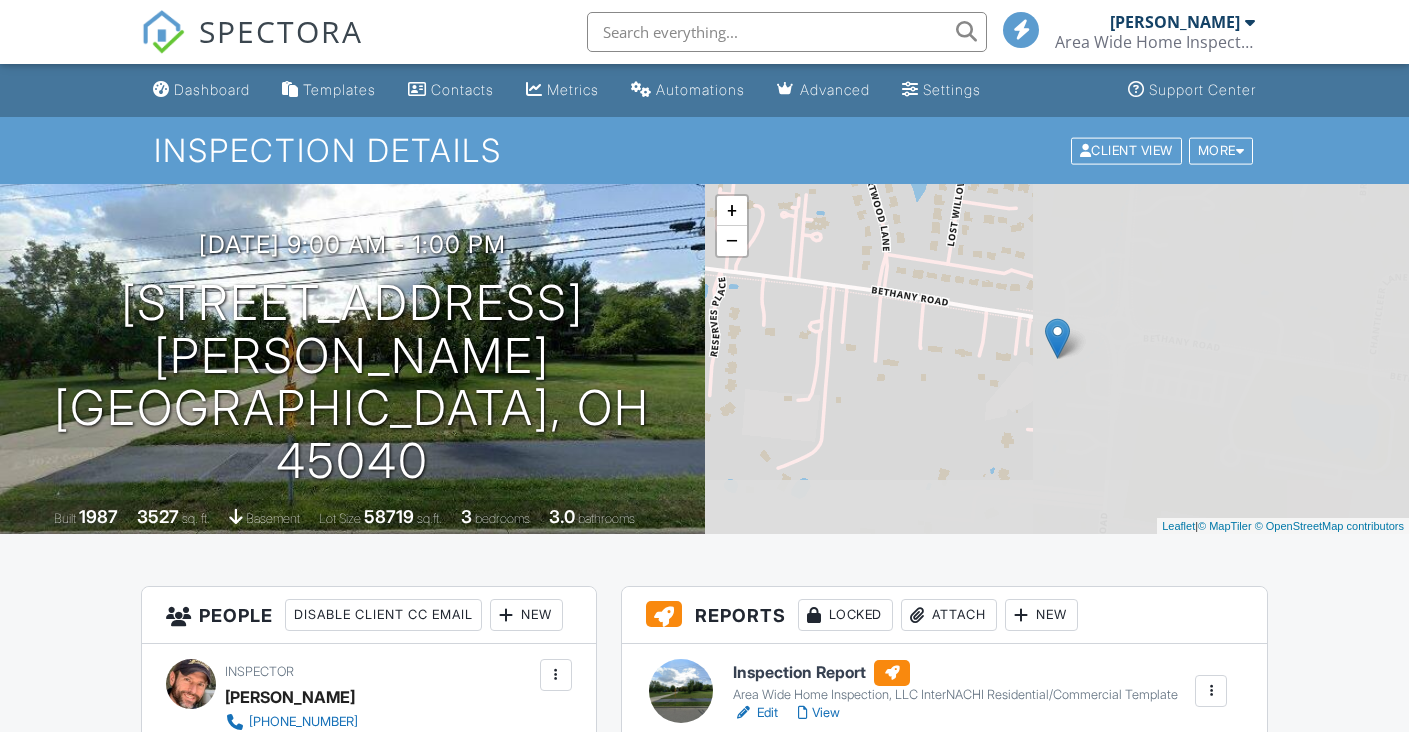 scroll, scrollTop: 0, scrollLeft: 0, axis: both 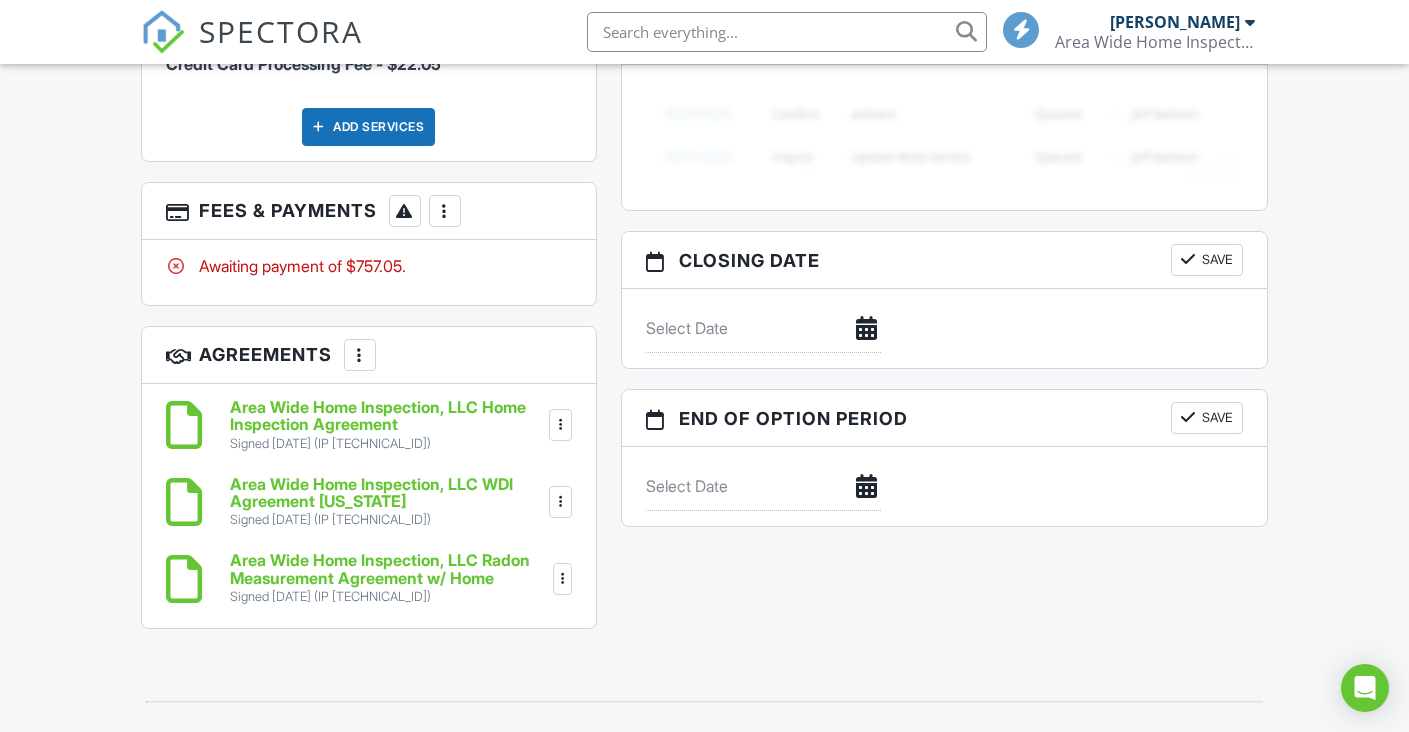 click at bounding box center (445, 211) 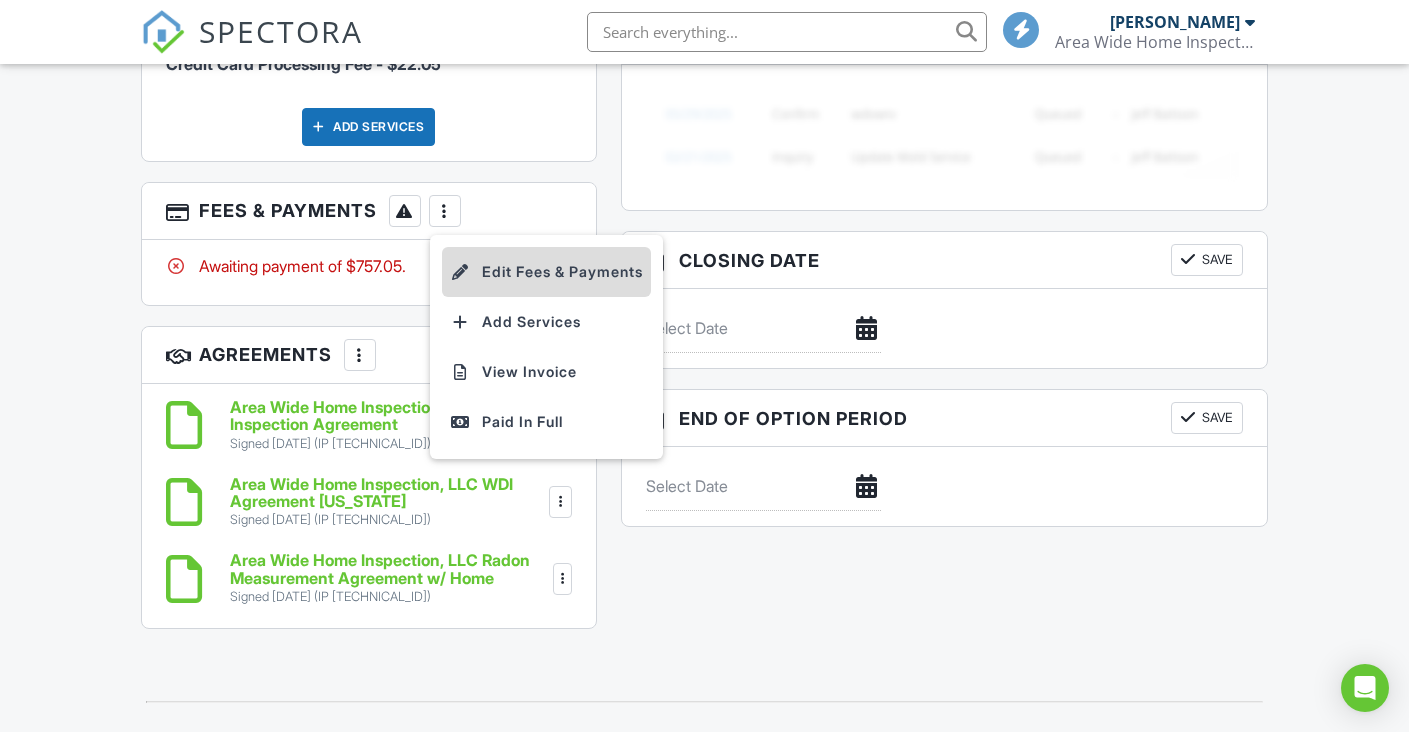 click on "Edit Fees & Payments" at bounding box center (546, 272) 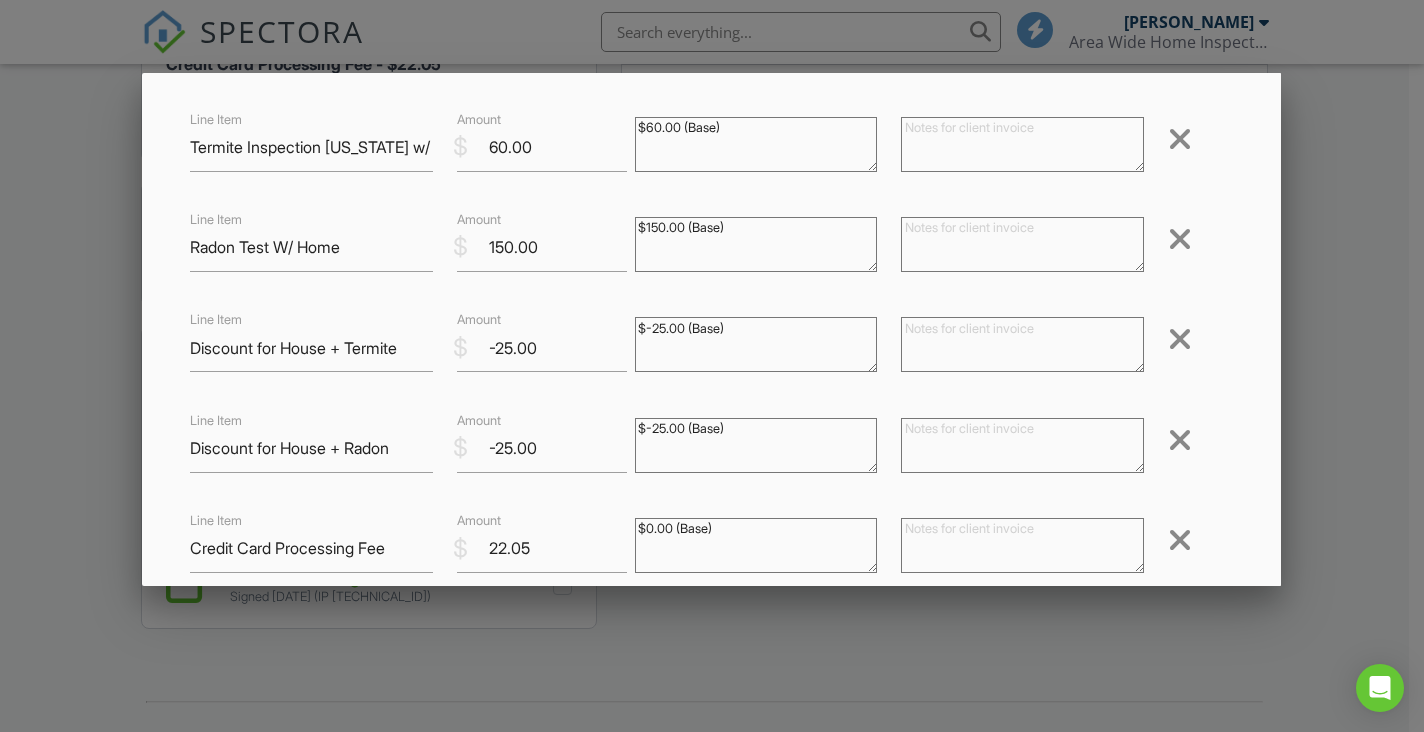scroll, scrollTop: 284, scrollLeft: 0, axis: vertical 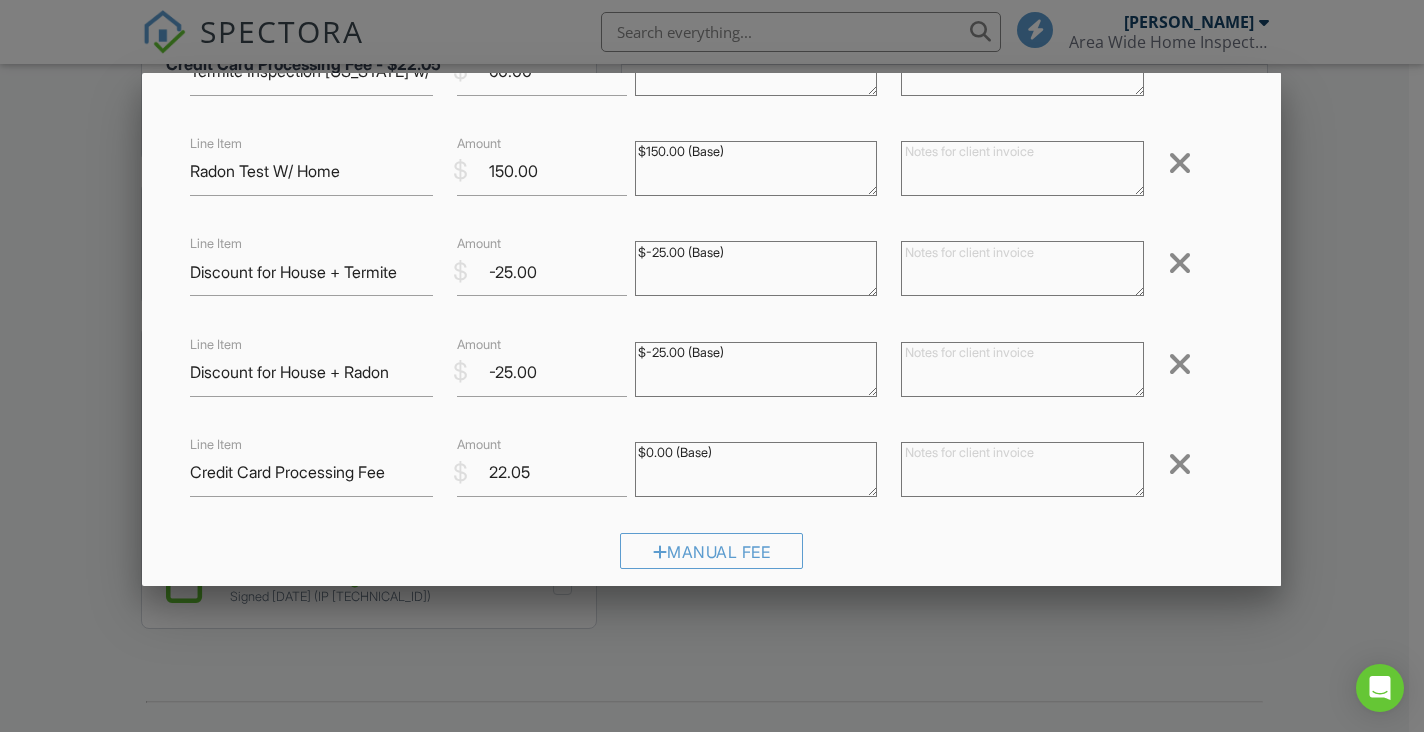 click at bounding box center [1181, 464] 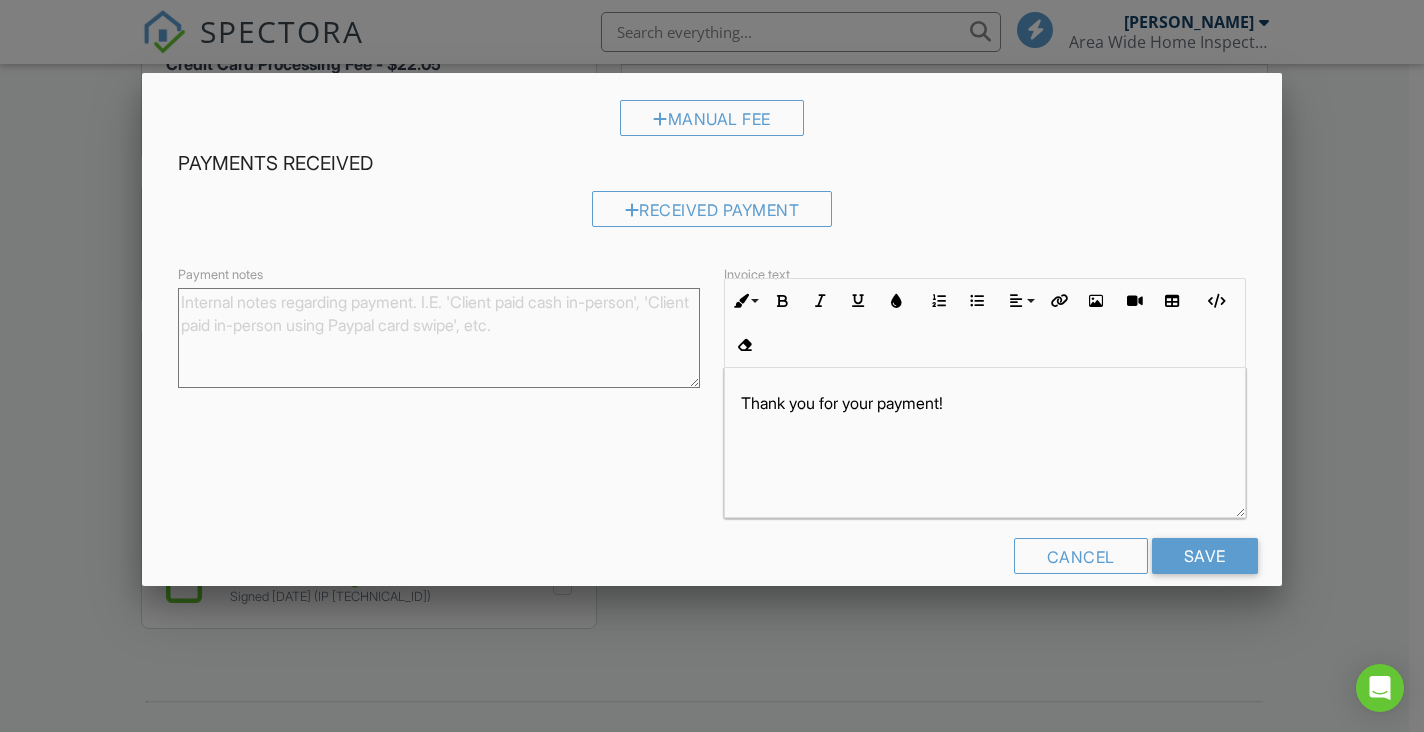 scroll, scrollTop: 646, scrollLeft: 0, axis: vertical 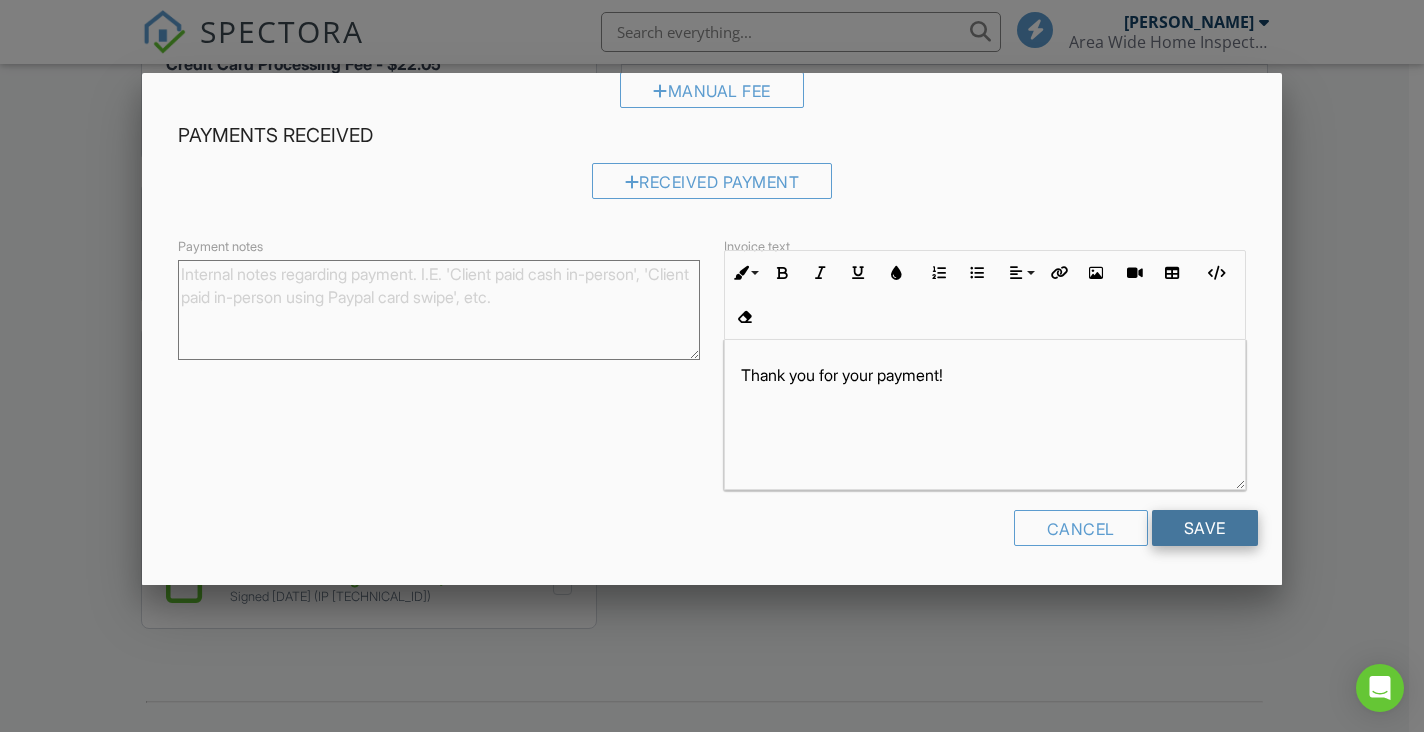 click on "Save" at bounding box center [1205, 528] 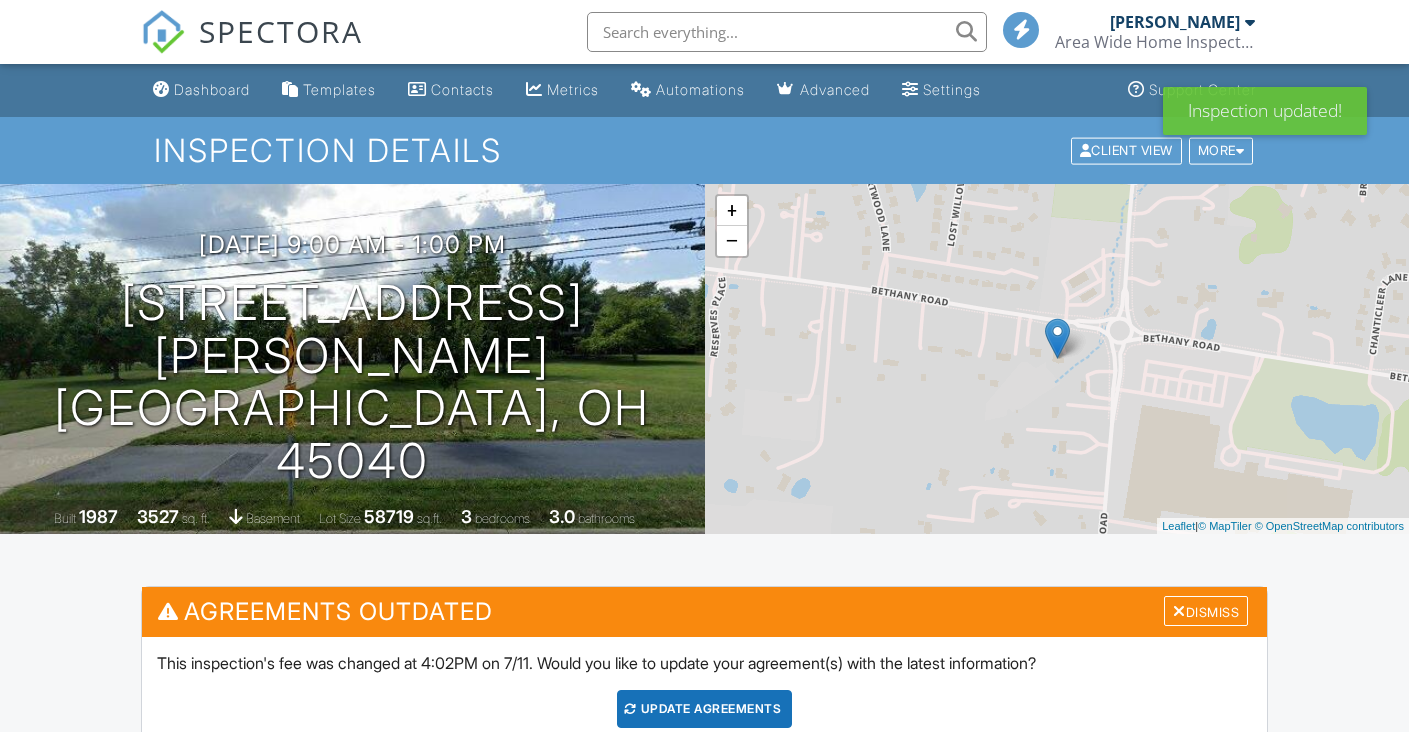 scroll, scrollTop: 0, scrollLeft: 0, axis: both 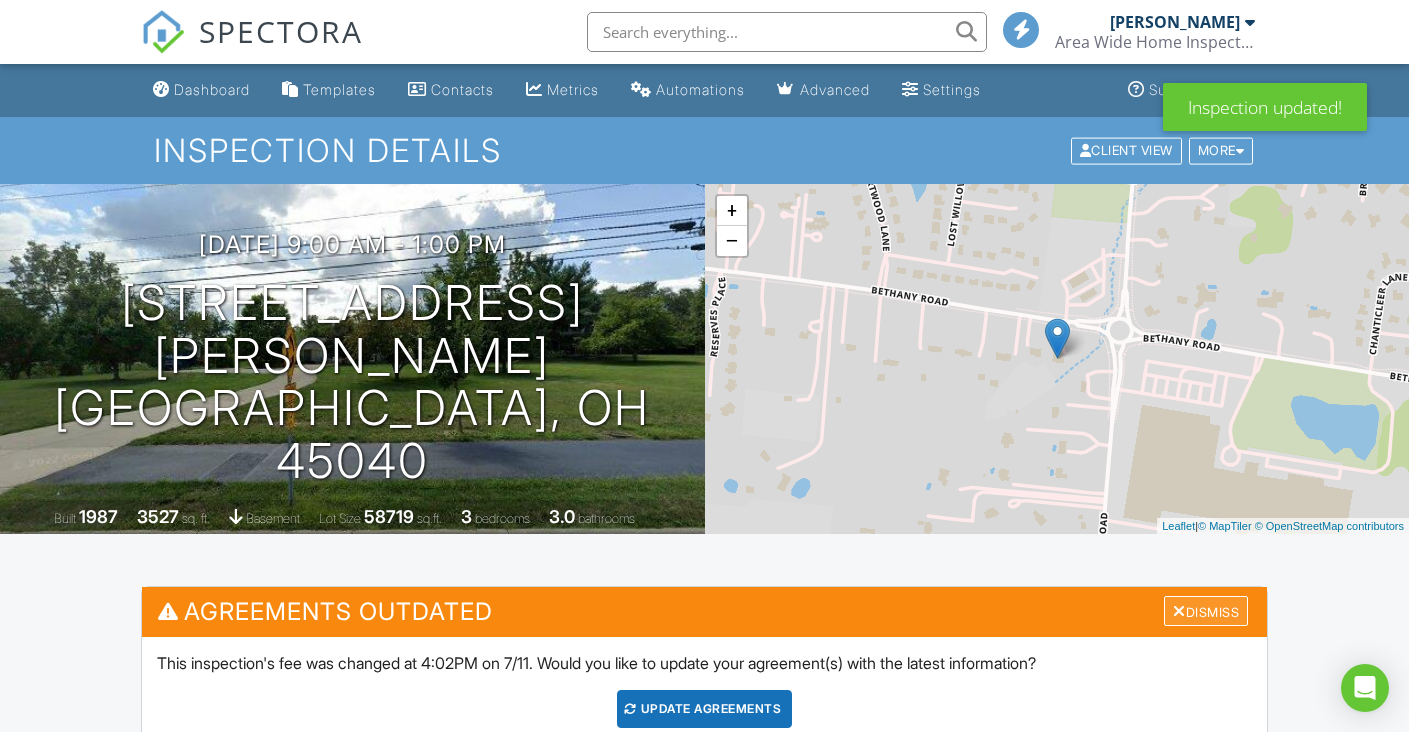 click on "Dismiss" at bounding box center [1206, 611] 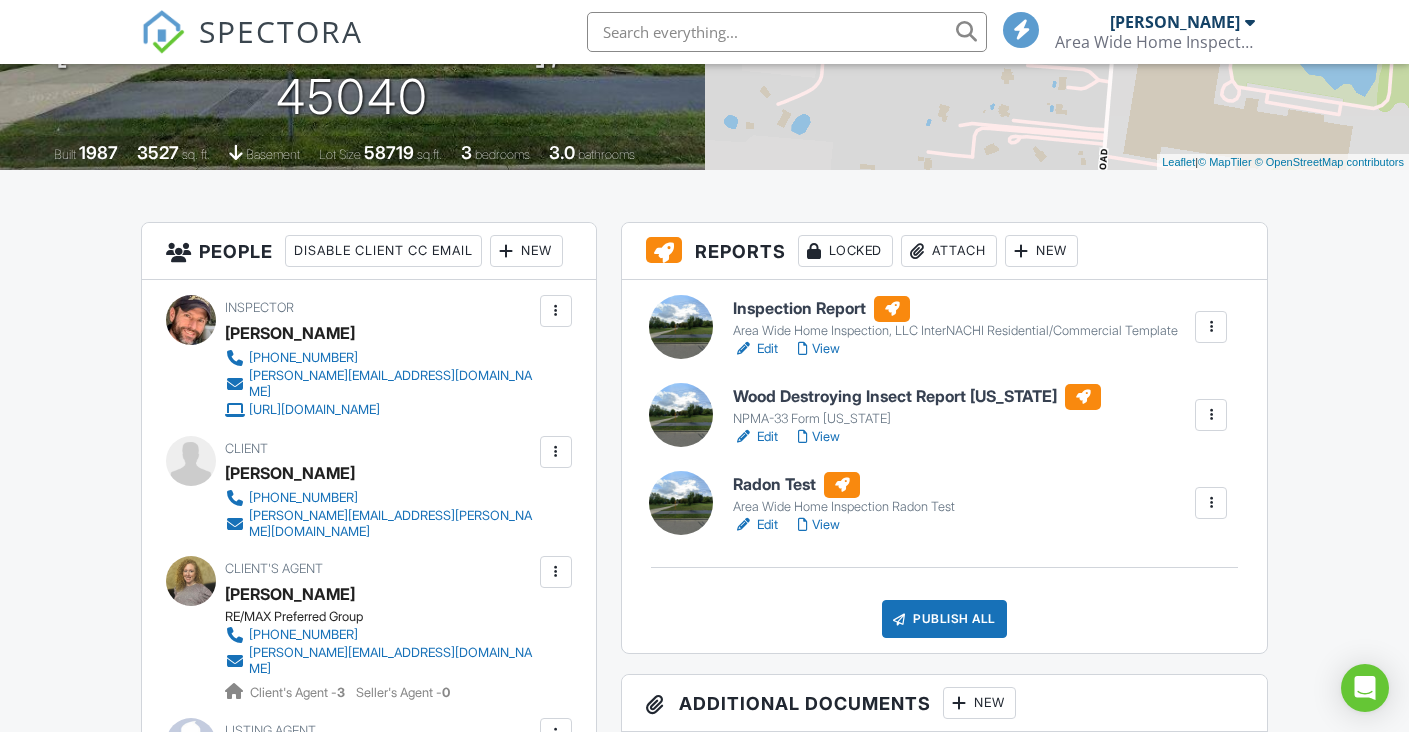 scroll, scrollTop: 366, scrollLeft: 0, axis: vertical 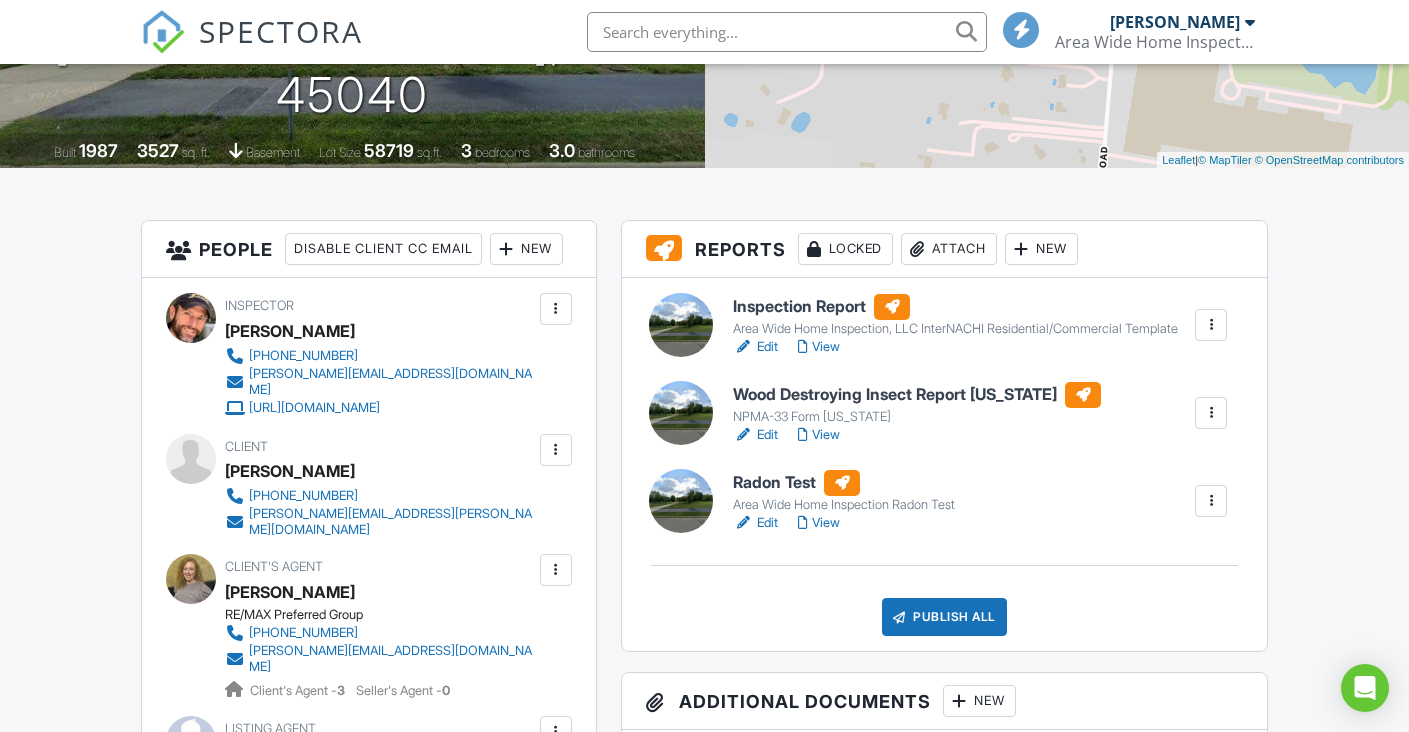 click on "Edit" at bounding box center [755, 523] 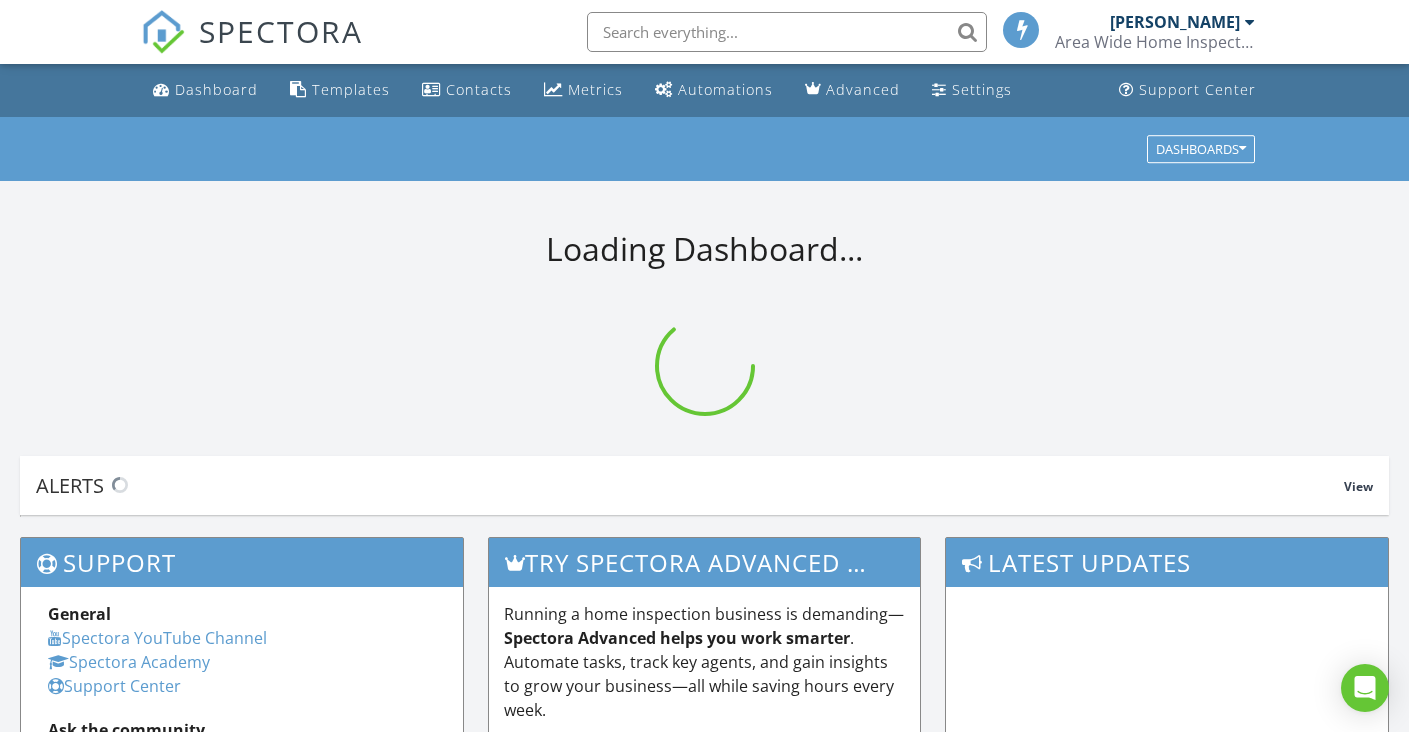 scroll, scrollTop: 0, scrollLeft: 0, axis: both 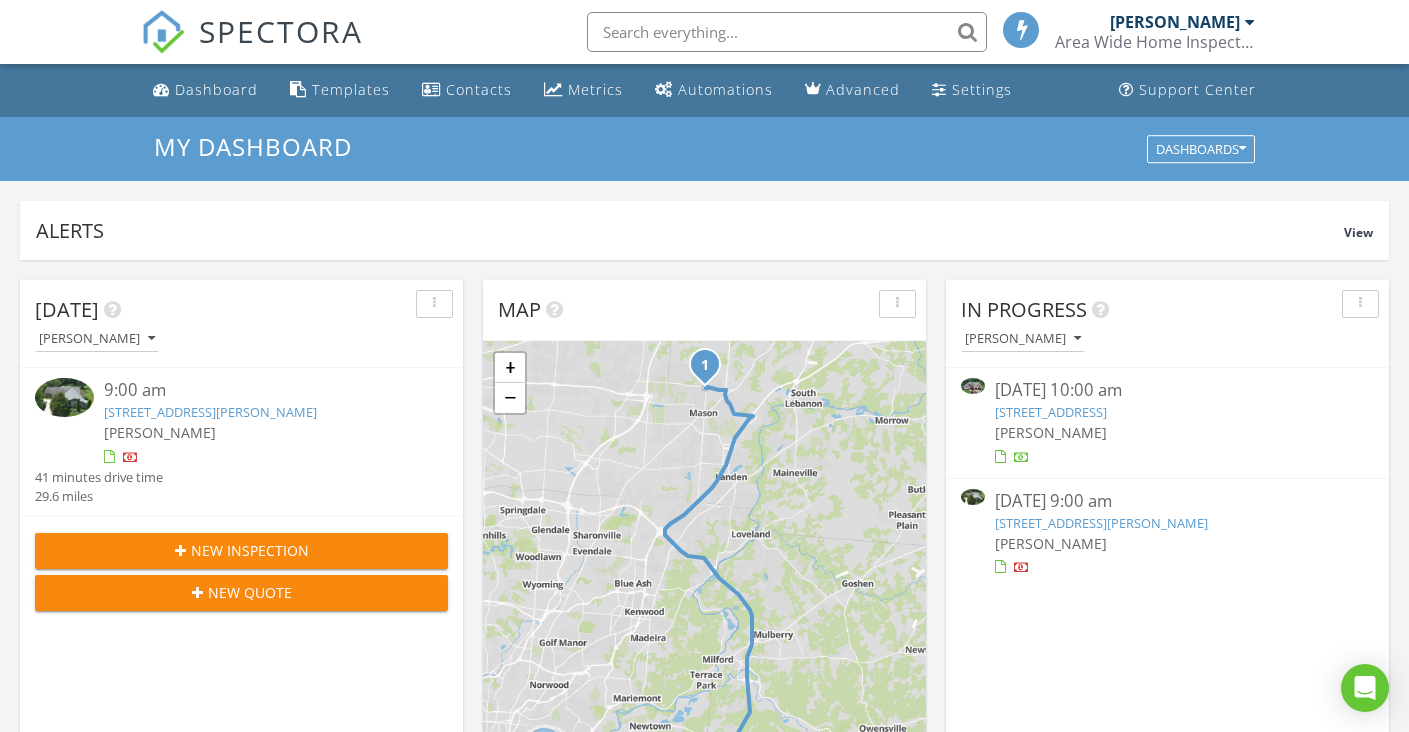 click on "[STREET_ADDRESS][PERSON_NAME]" at bounding box center [1101, 523] 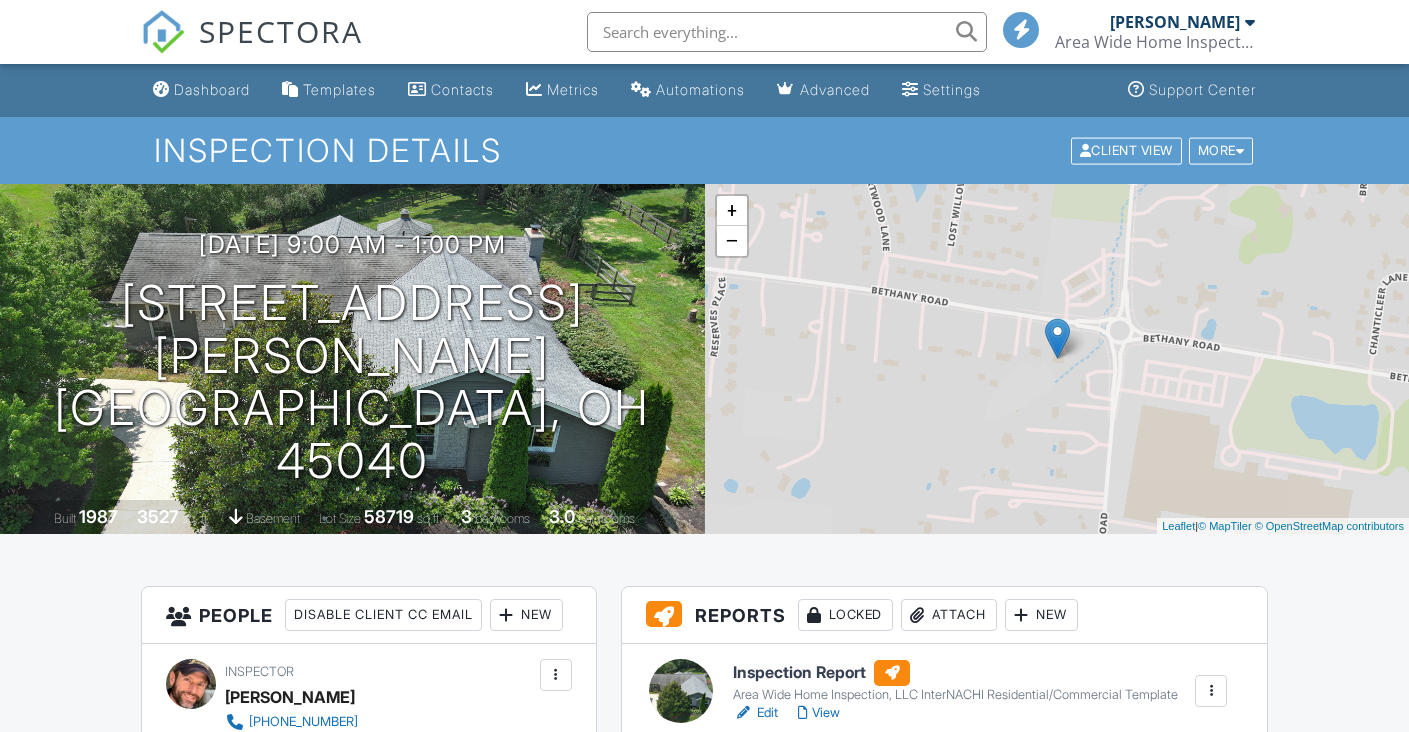 scroll, scrollTop: 0, scrollLeft: 0, axis: both 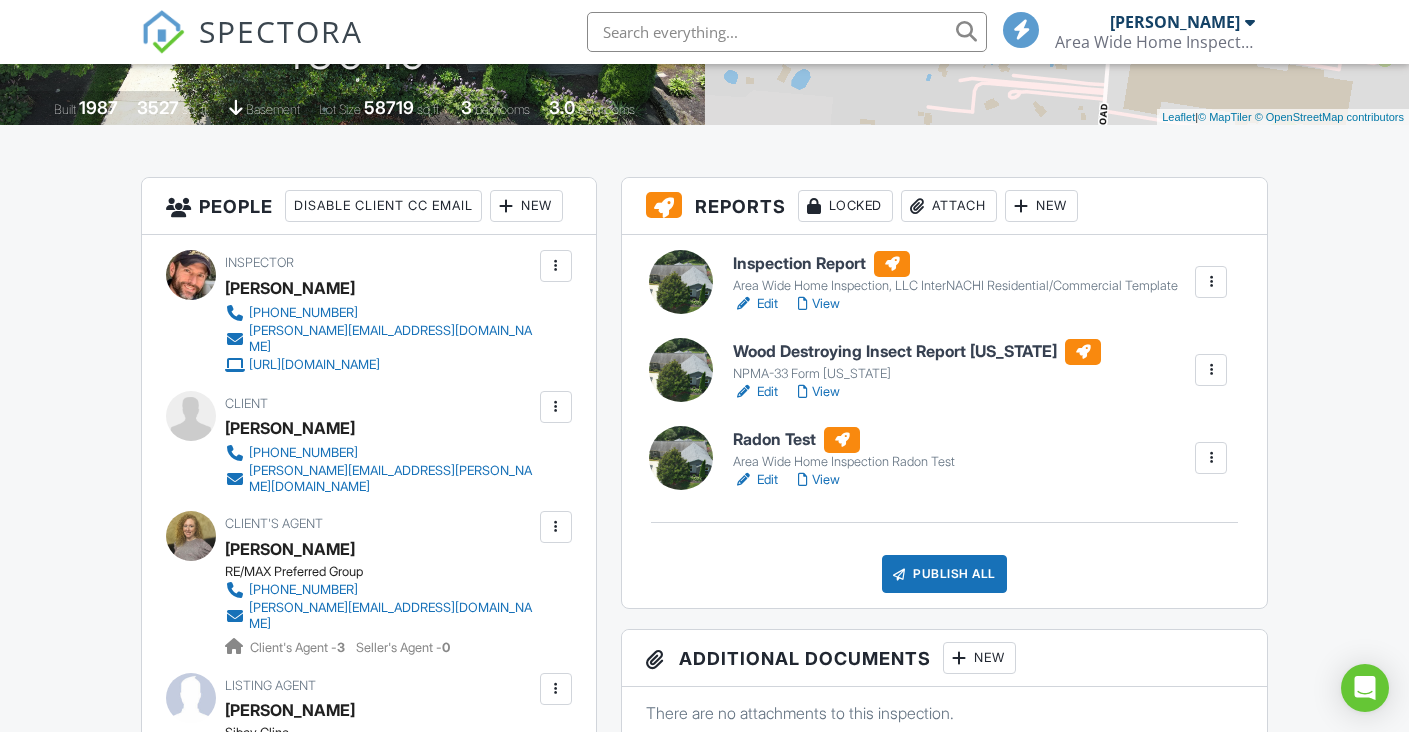 click on "Edit" at bounding box center [755, 392] 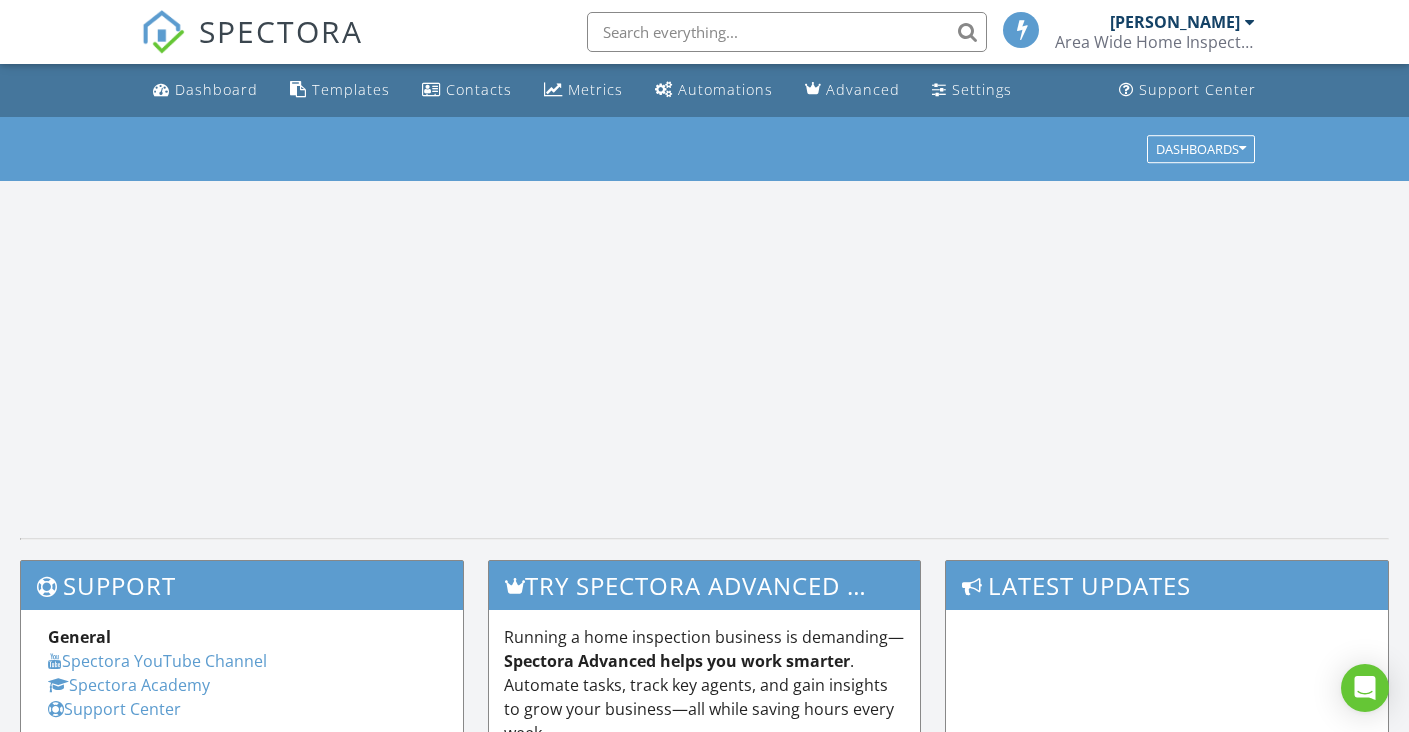 scroll, scrollTop: 0, scrollLeft: 0, axis: both 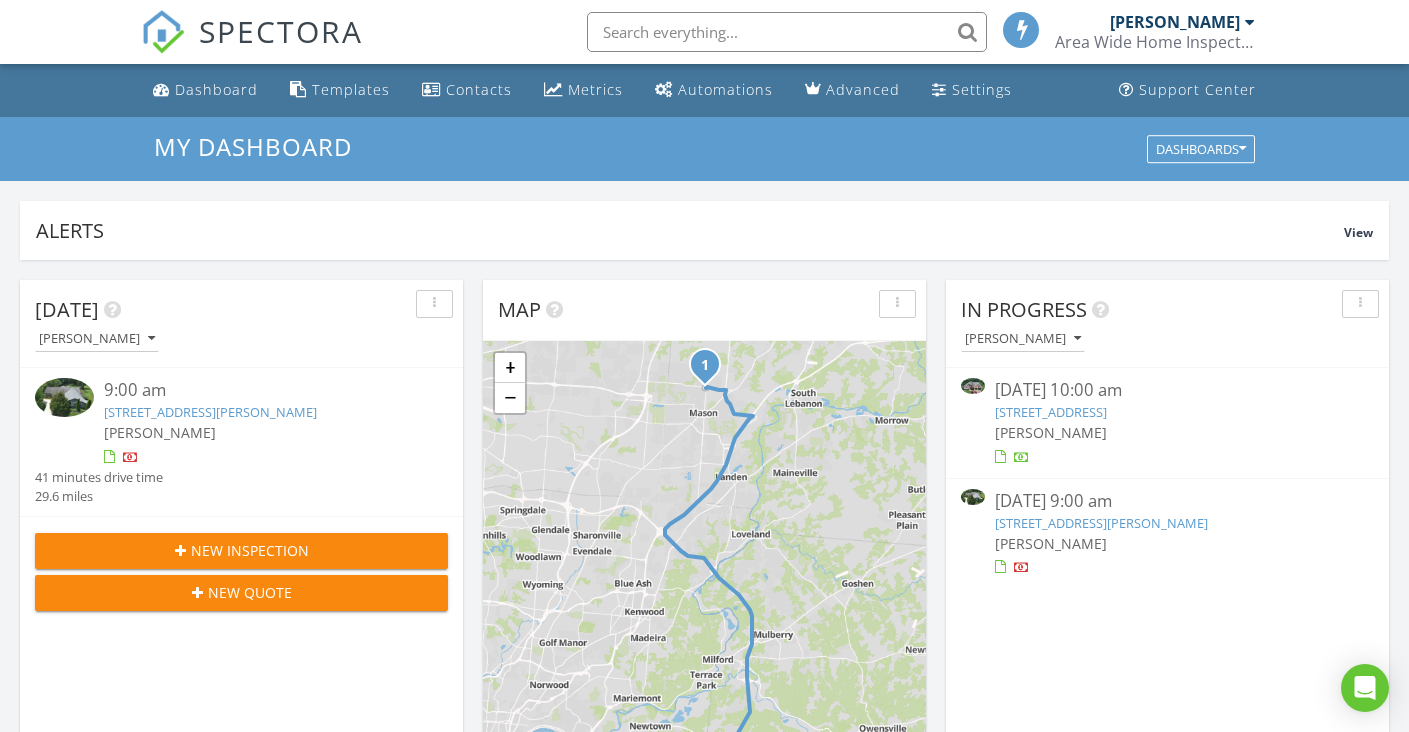 click on "[STREET_ADDRESS][PERSON_NAME]" at bounding box center [1101, 523] 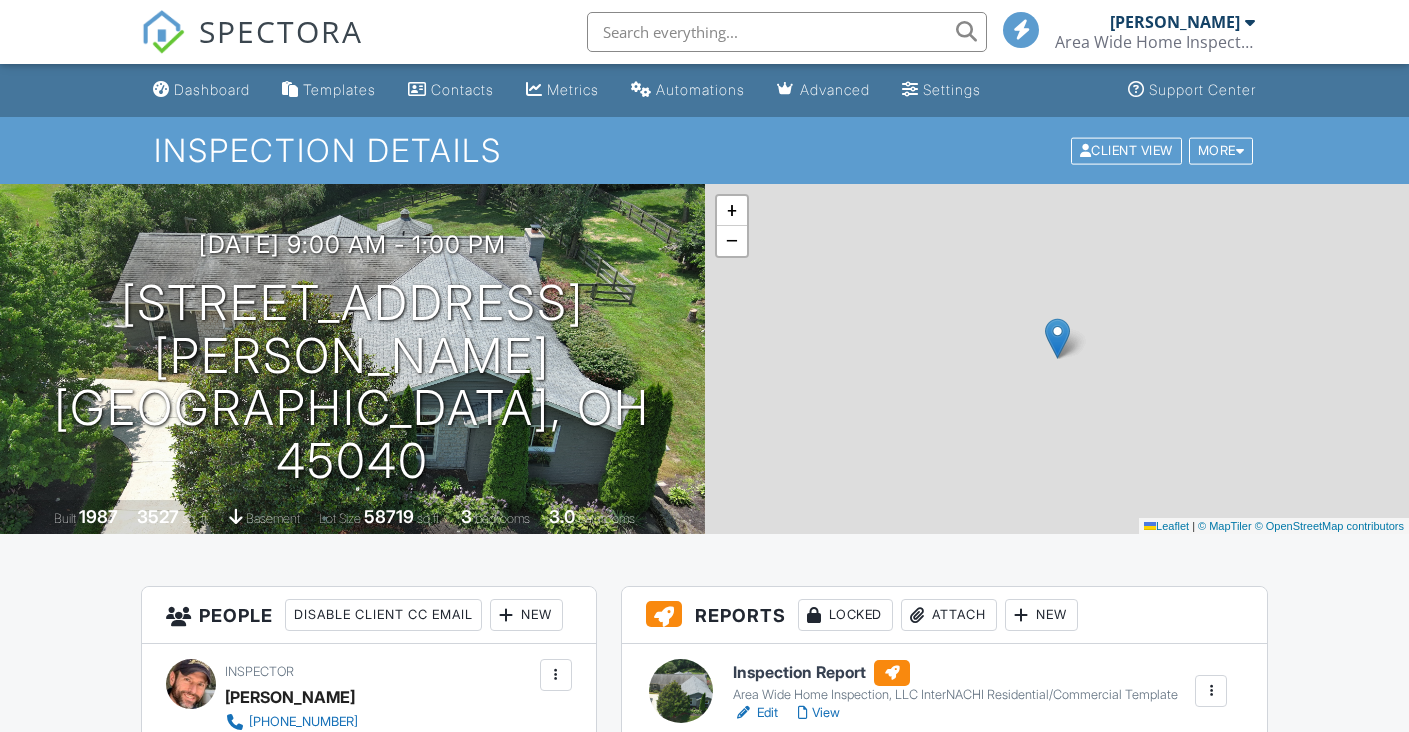 scroll, scrollTop: 0, scrollLeft: 0, axis: both 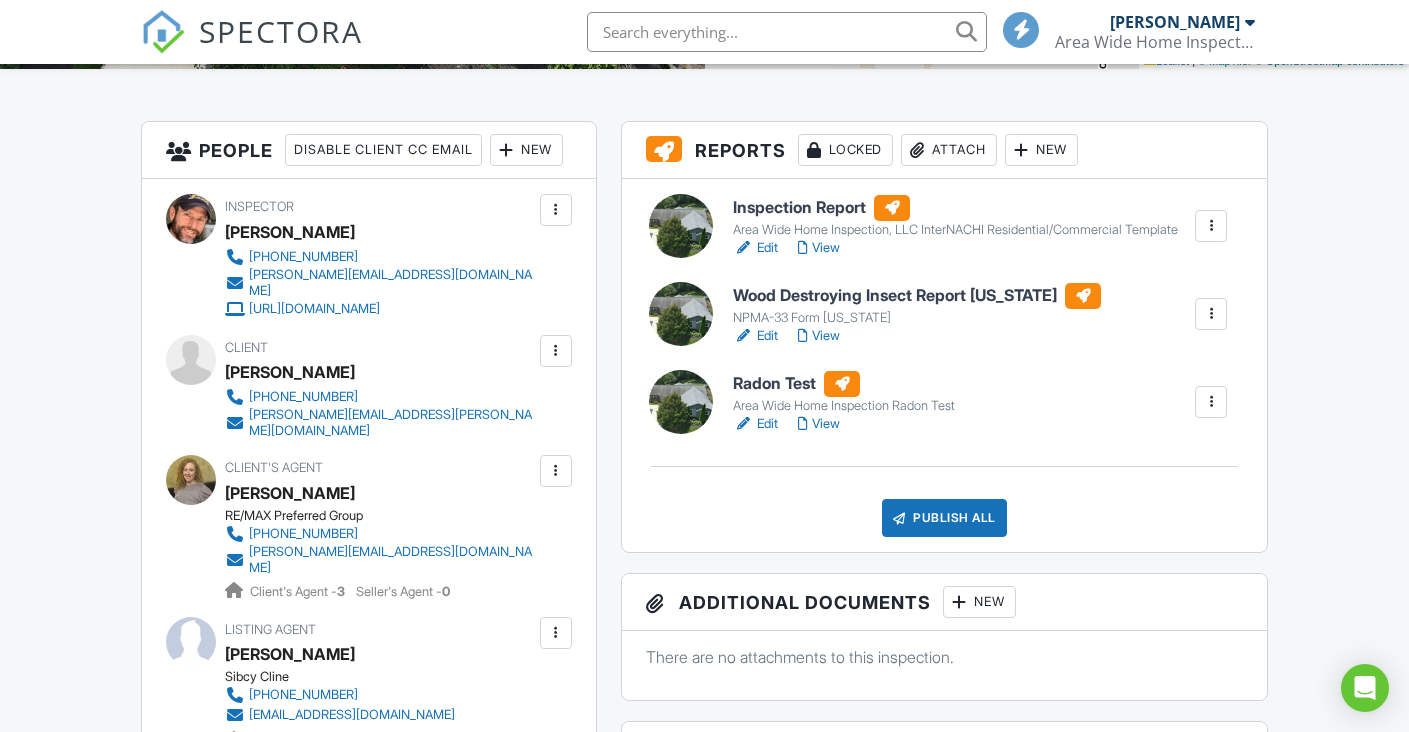 click on "Edit" at bounding box center (755, 248) 